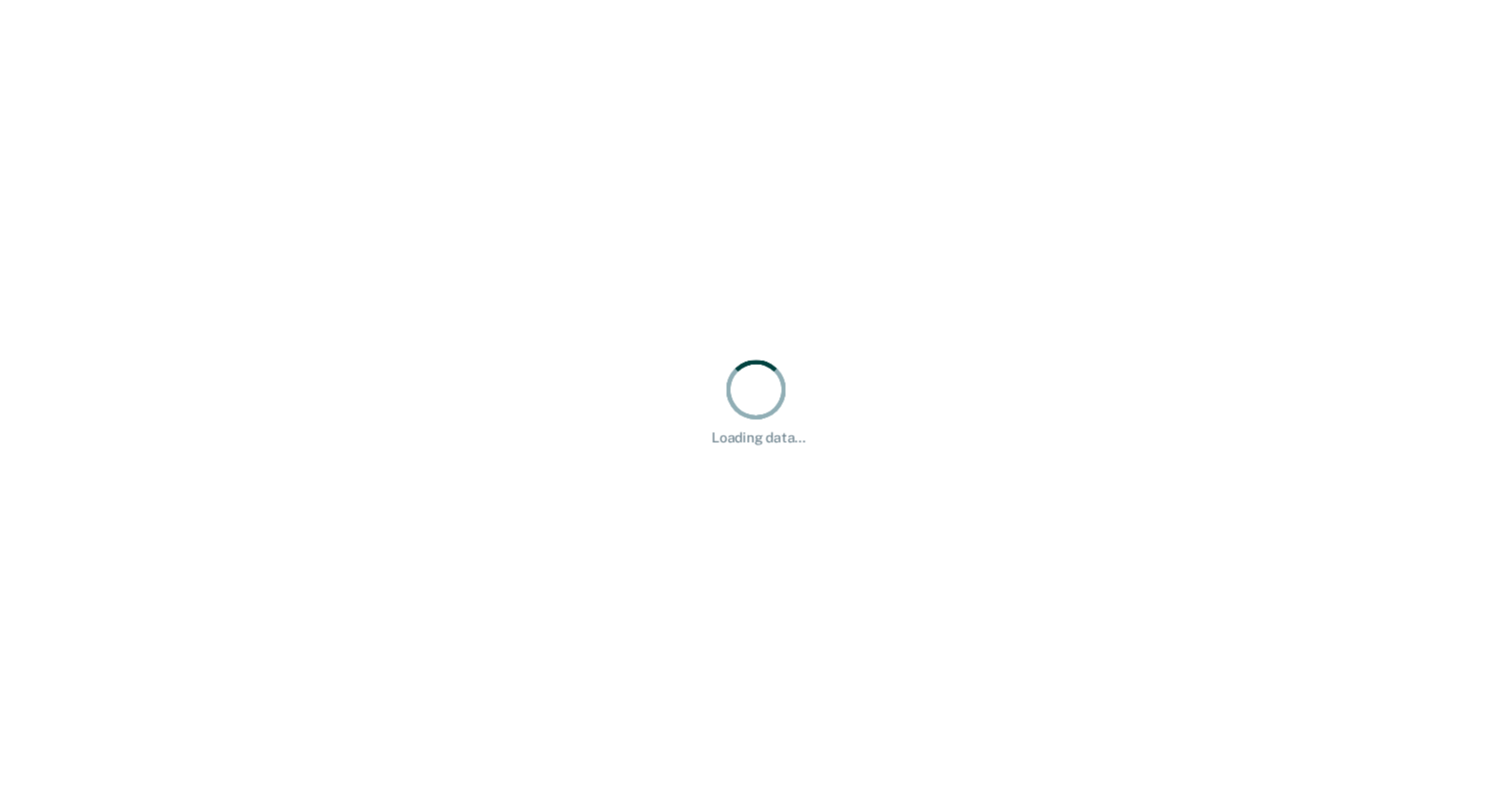 scroll, scrollTop: 0, scrollLeft: 0, axis: both 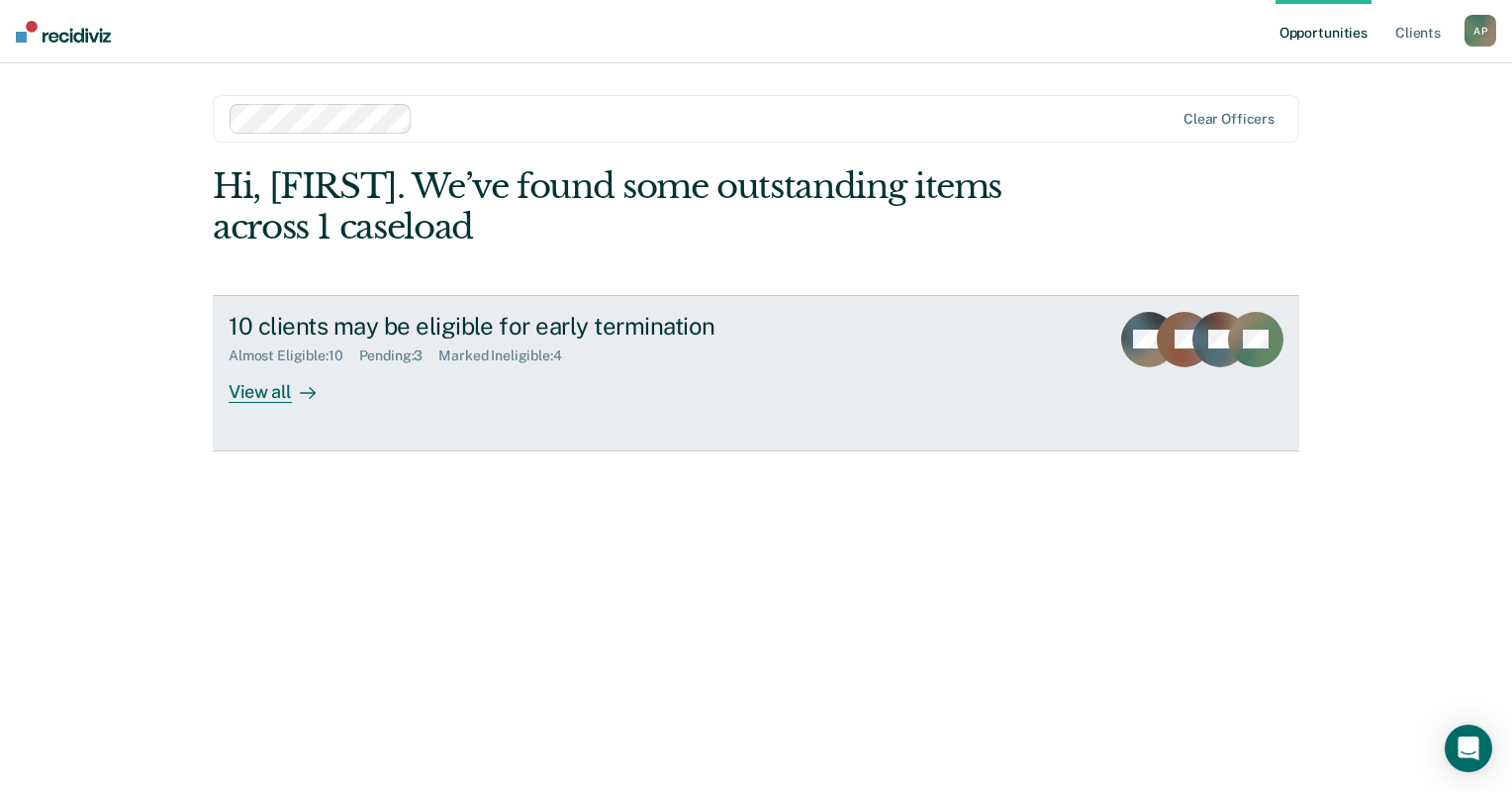 click at bounding box center [304, 391] 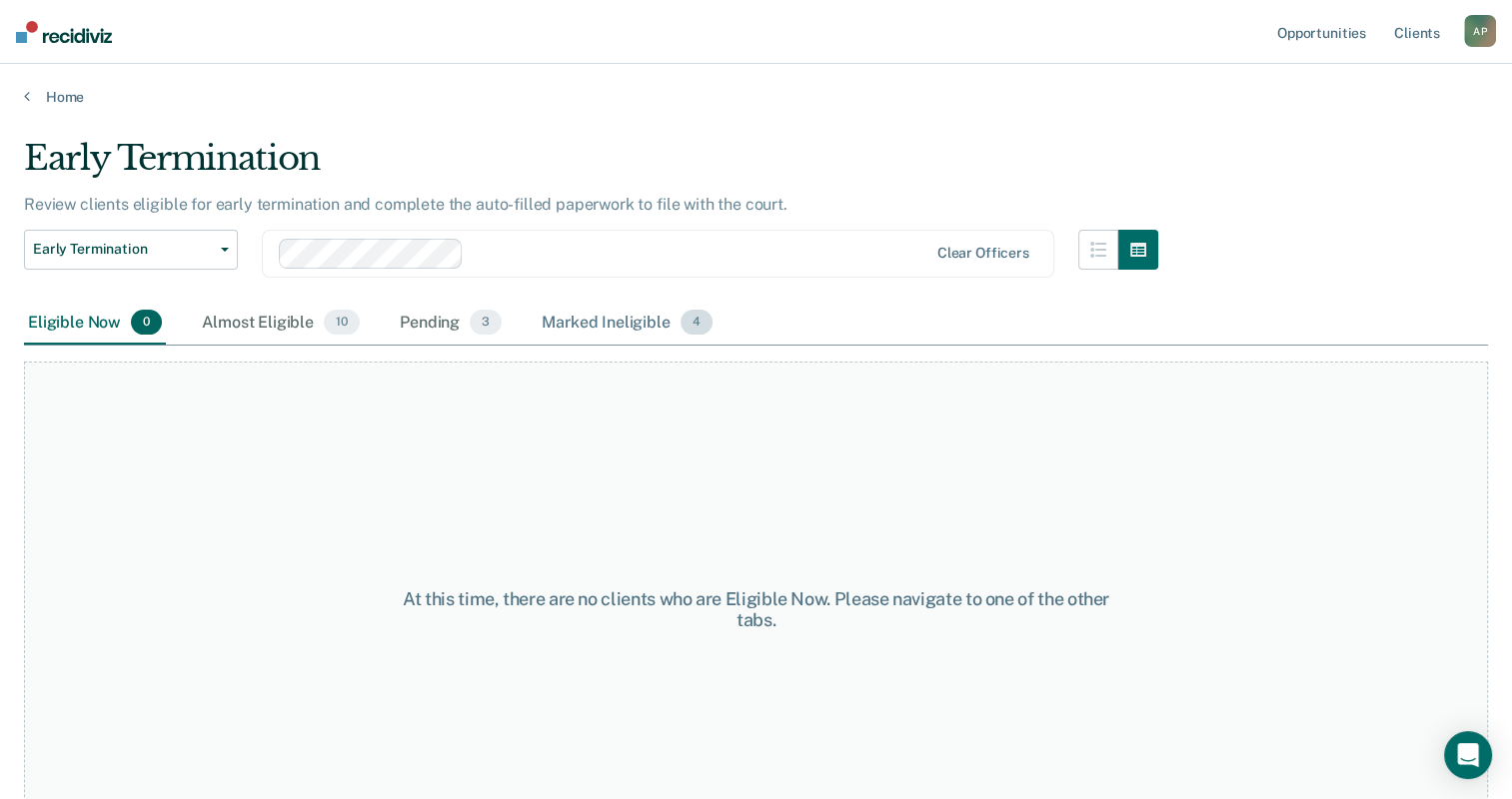 click on "Marked Ineligible 4" at bounding box center [627, 324] 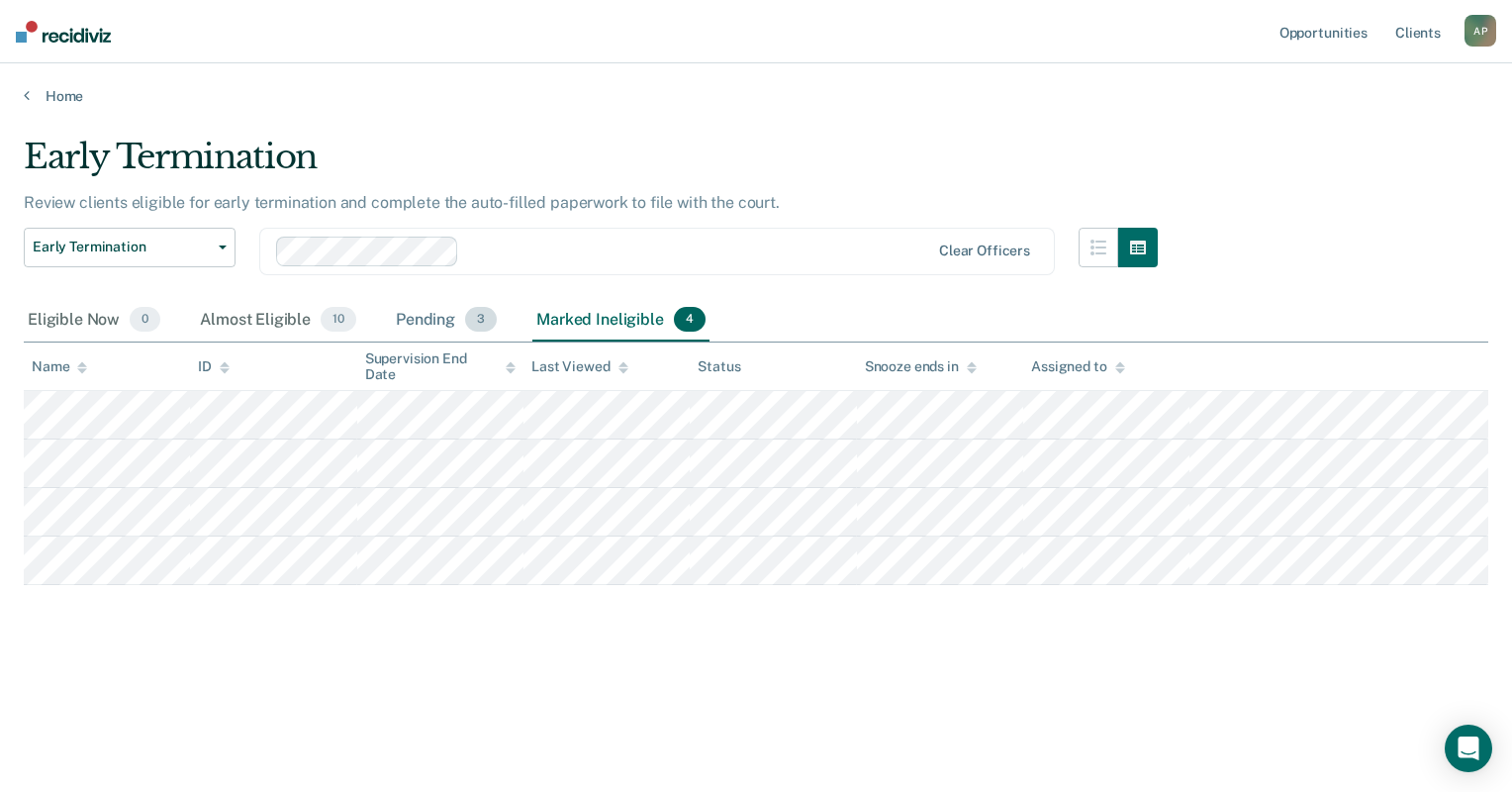 click on "Pending 3" at bounding box center (446, 321) 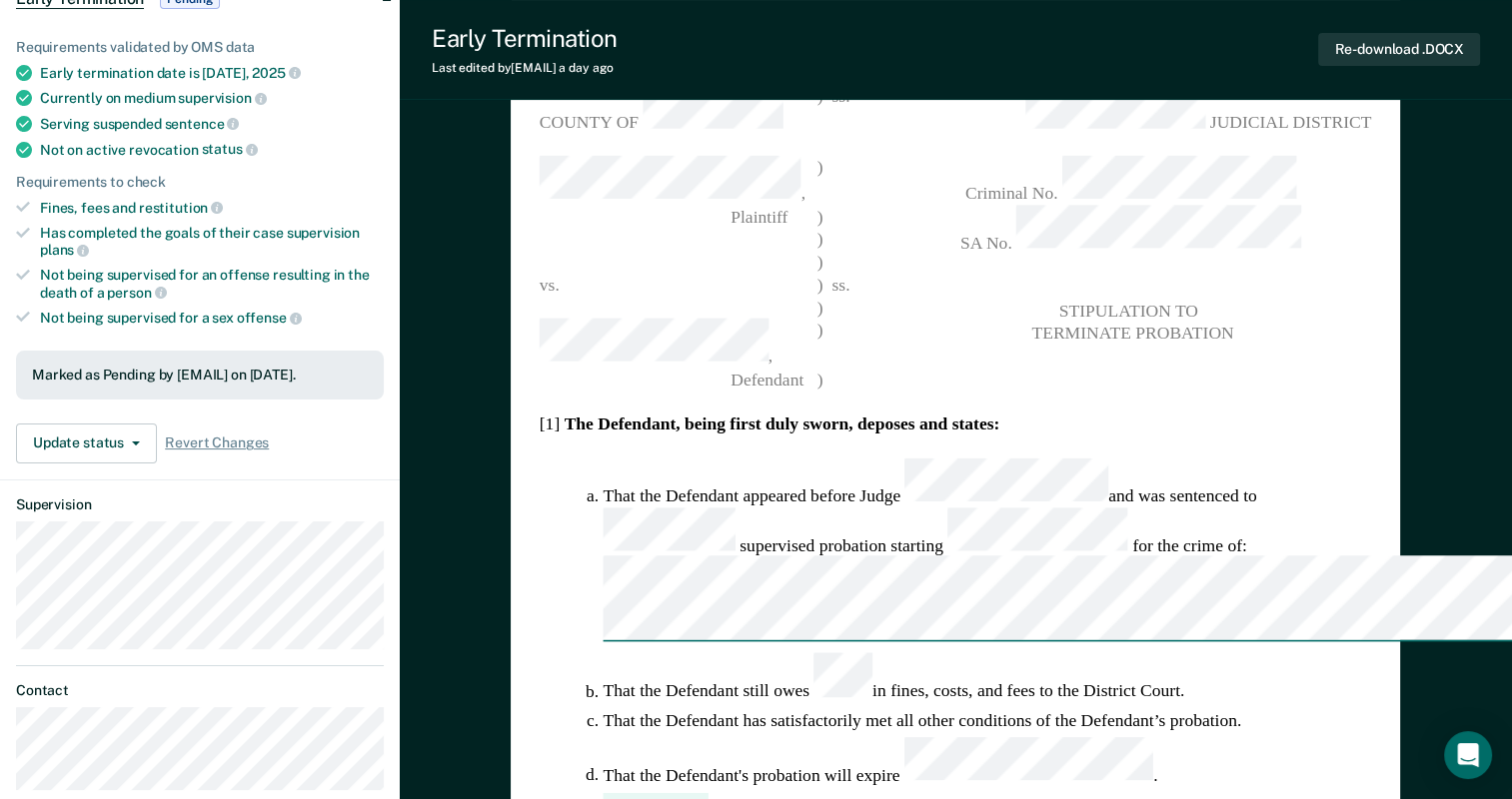 scroll, scrollTop: 200, scrollLeft: 0, axis: vertical 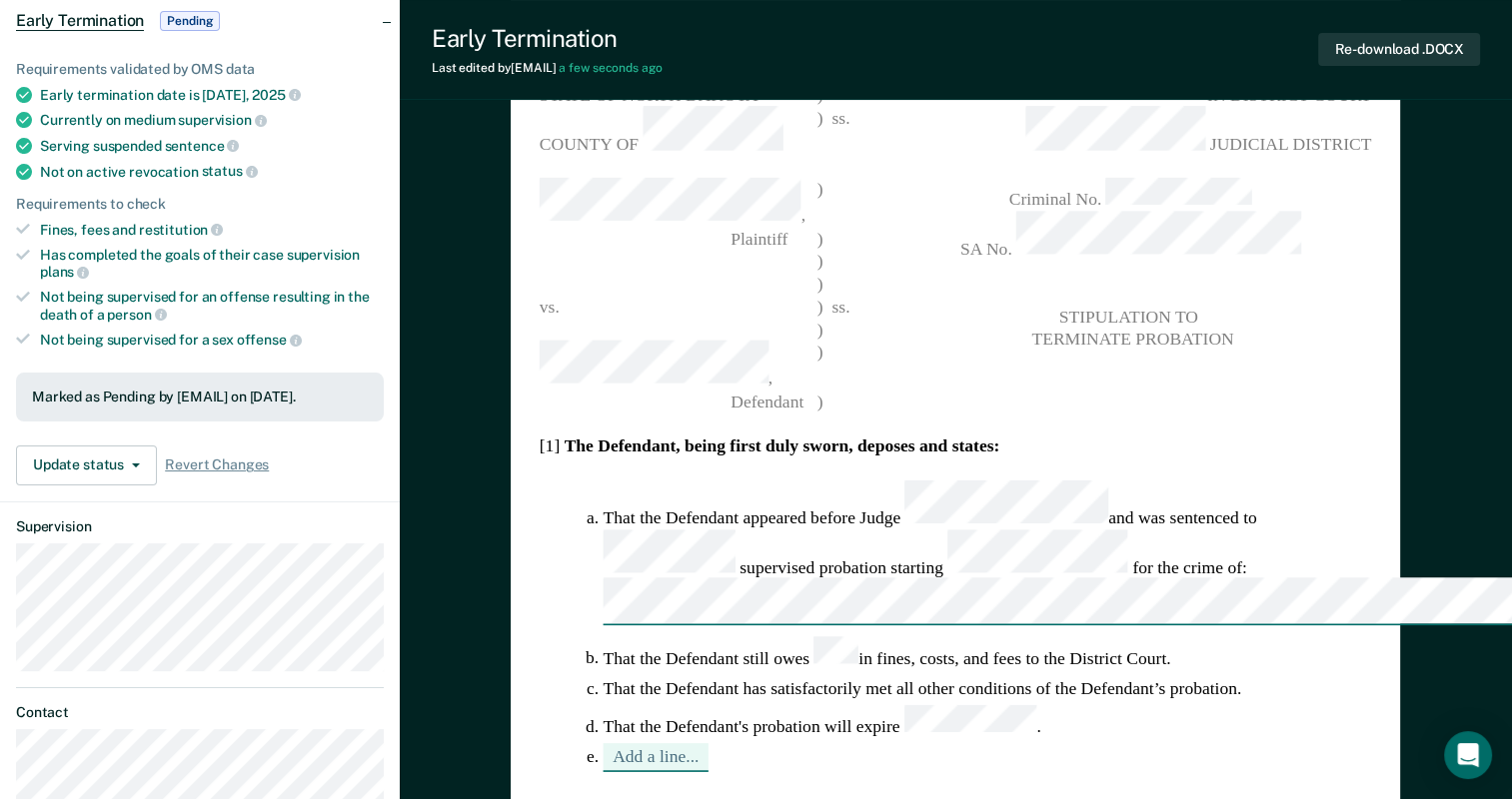 click on "That the Defendant's probation will expire   ." at bounding box center [987, 720] 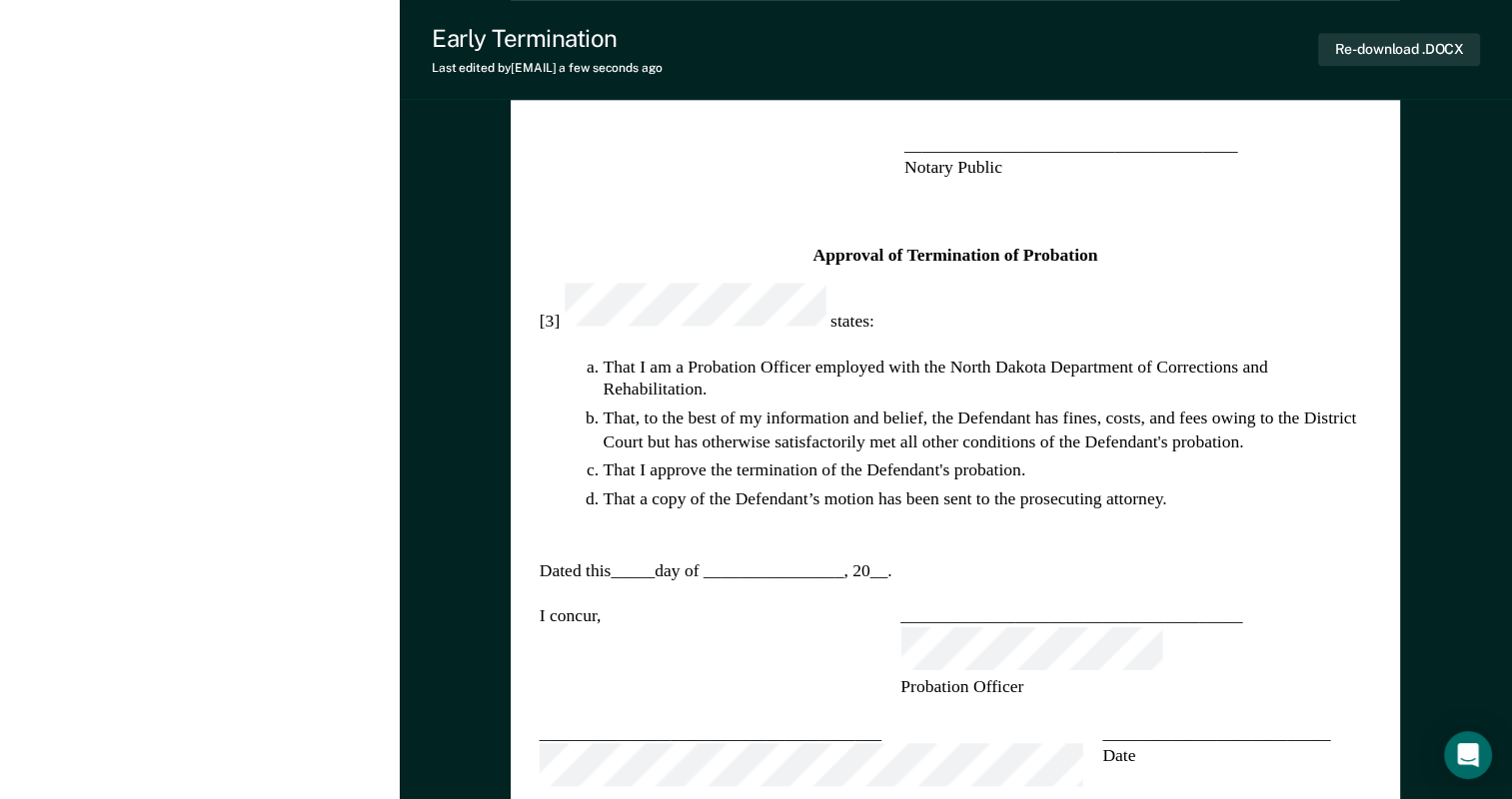 scroll, scrollTop: 1091, scrollLeft: 0, axis: vertical 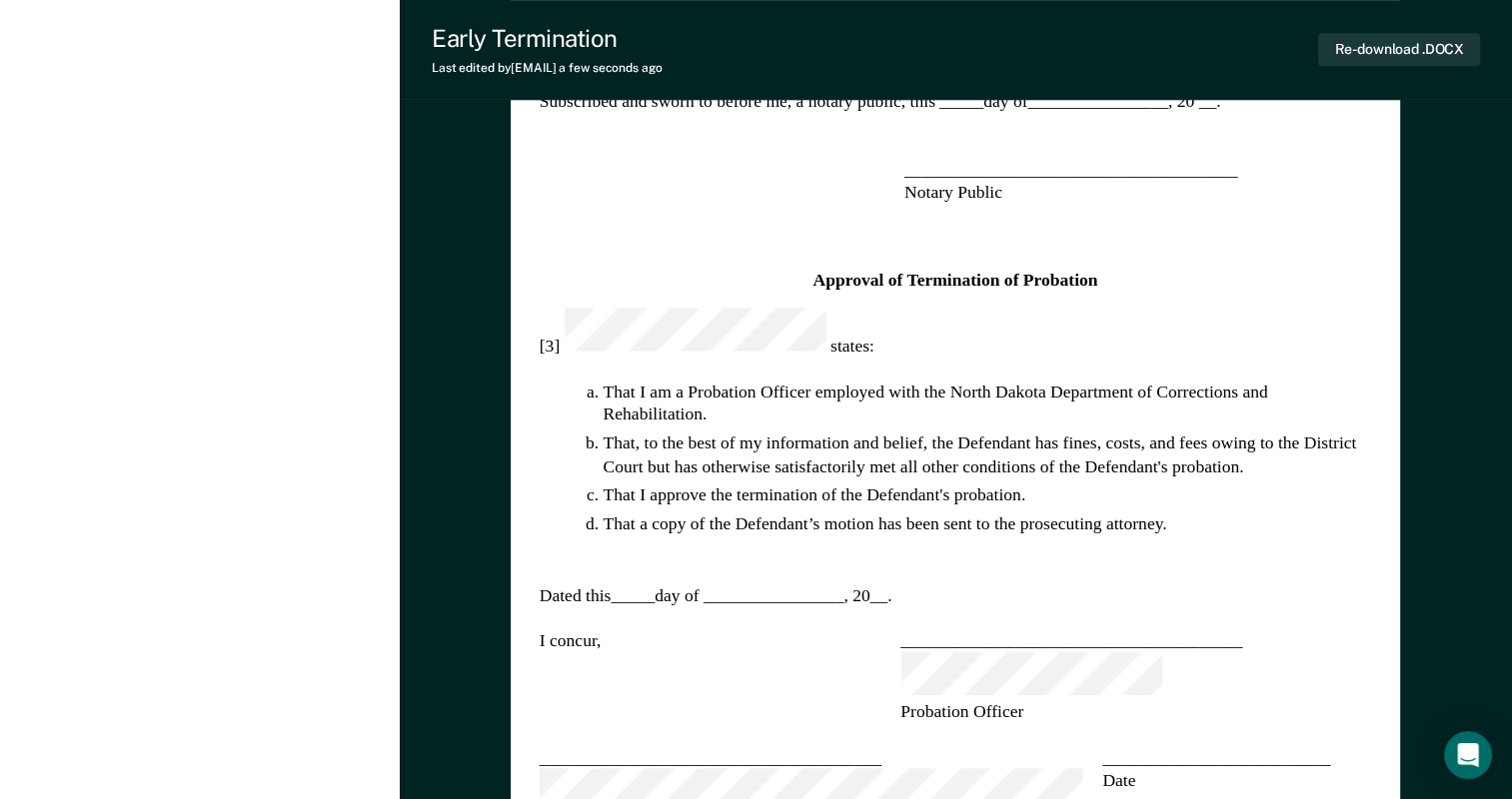 click on "_______________________________________ States Attorney __________________________ Date" at bounding box center [955, 792] 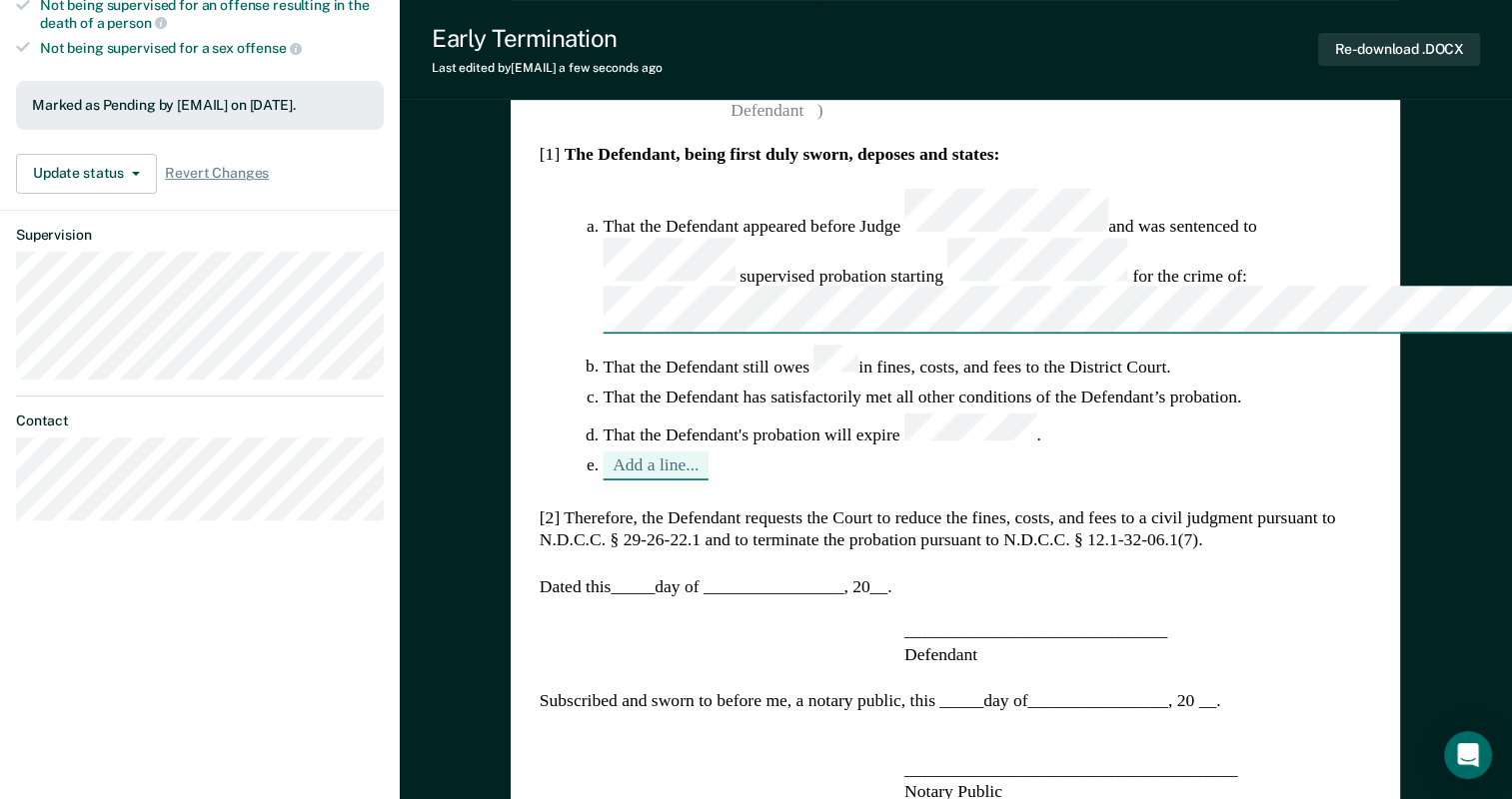 scroll, scrollTop: 292, scrollLeft: 0, axis: vertical 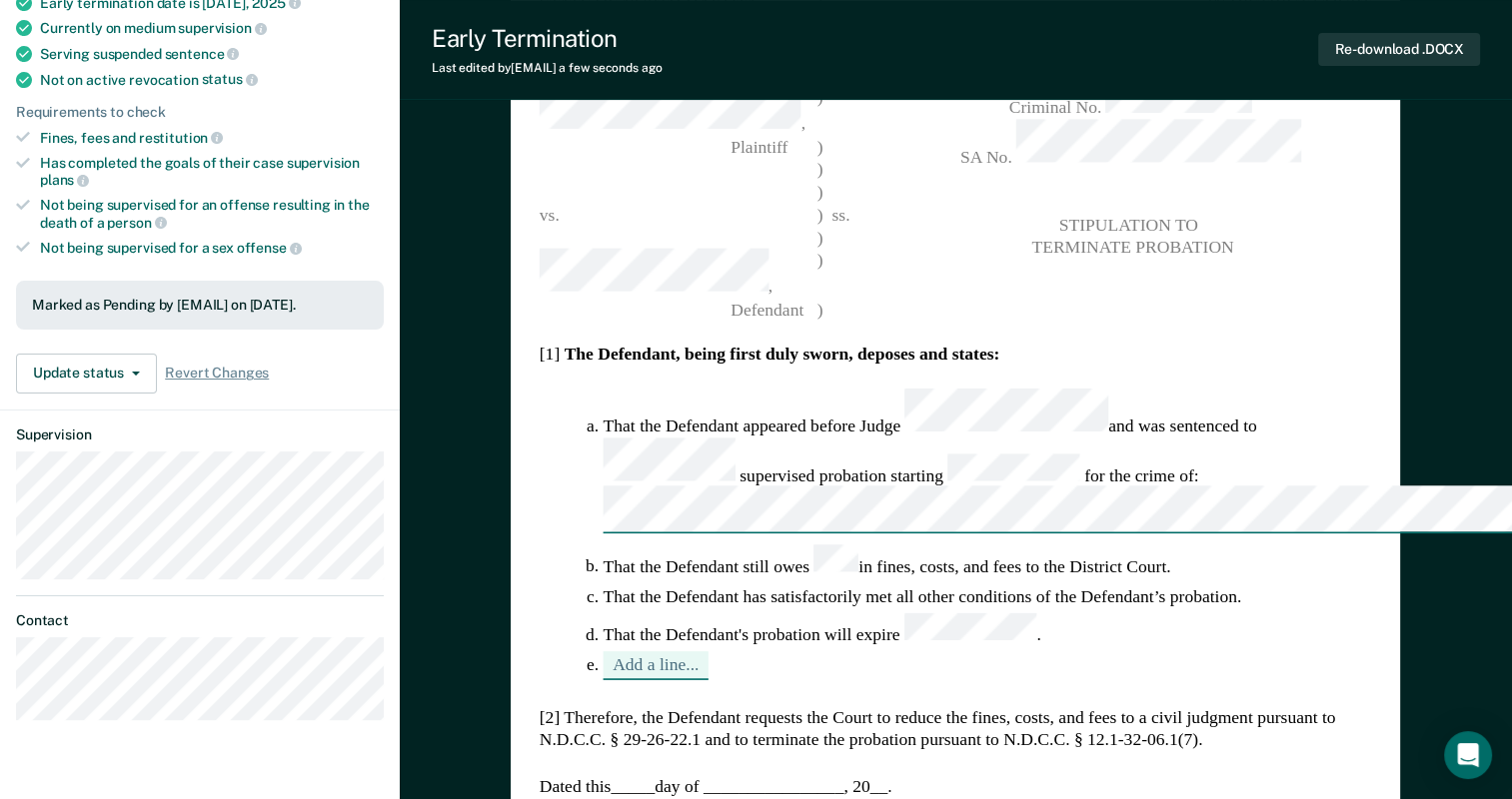 click on "That the Defendant appeared before Judge    and was sentenced to     supervised probation starting     for the crime of:" at bounding box center (987, 462) 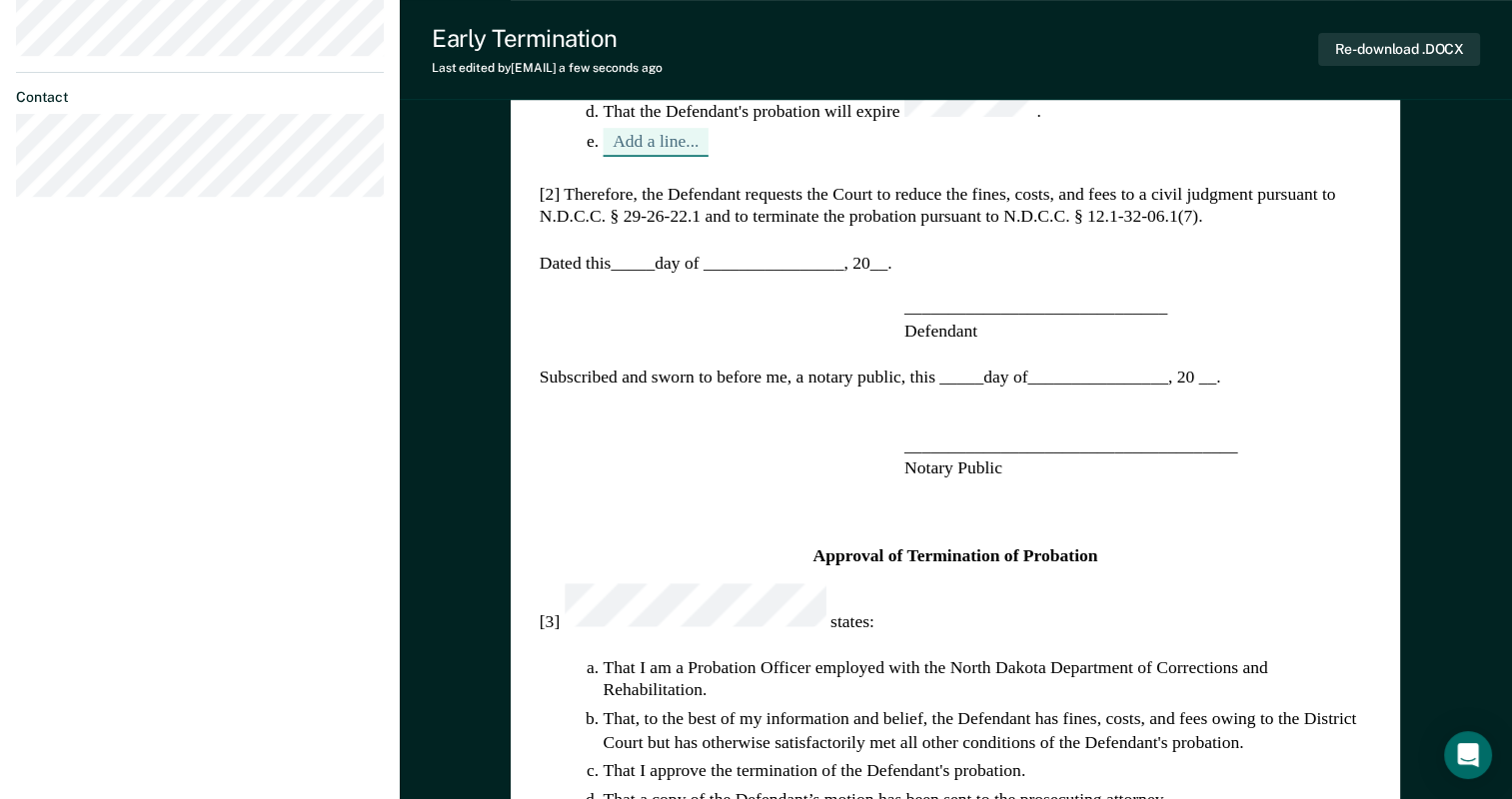 scroll, scrollTop: 499, scrollLeft: 0, axis: vertical 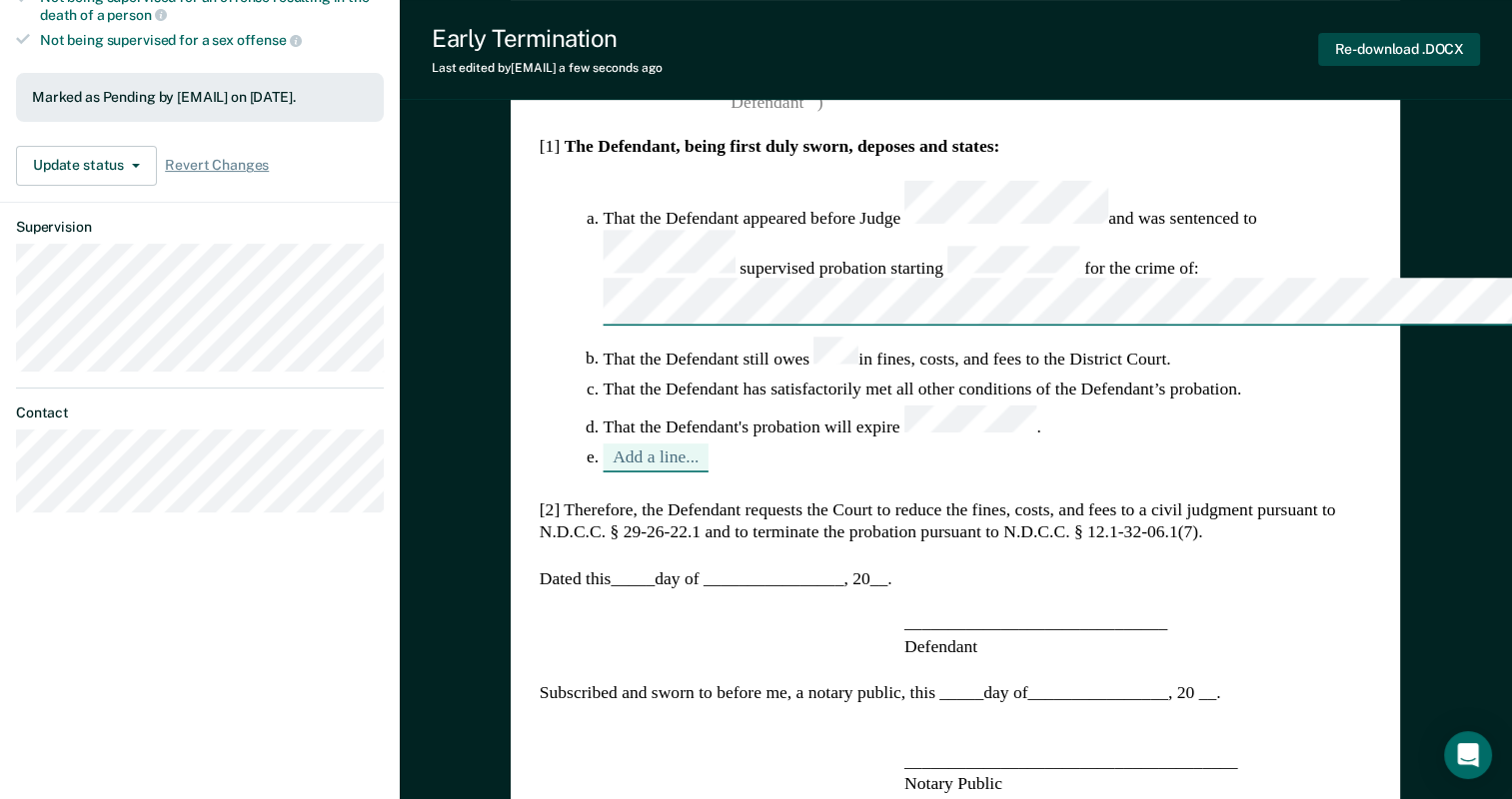 click on "Re-download .DOCX" at bounding box center [1399, 49] 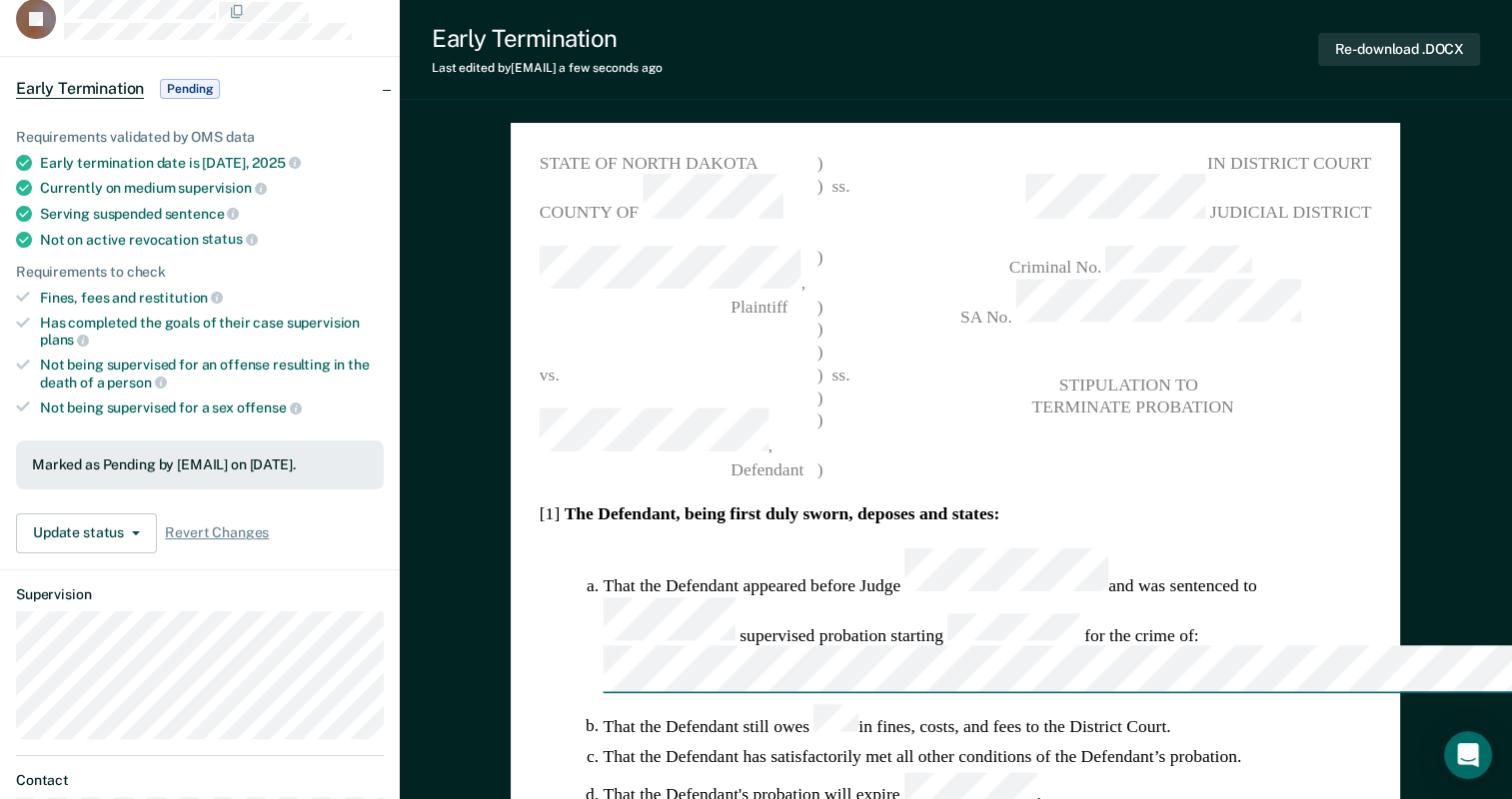 scroll, scrollTop: 100, scrollLeft: 0, axis: vertical 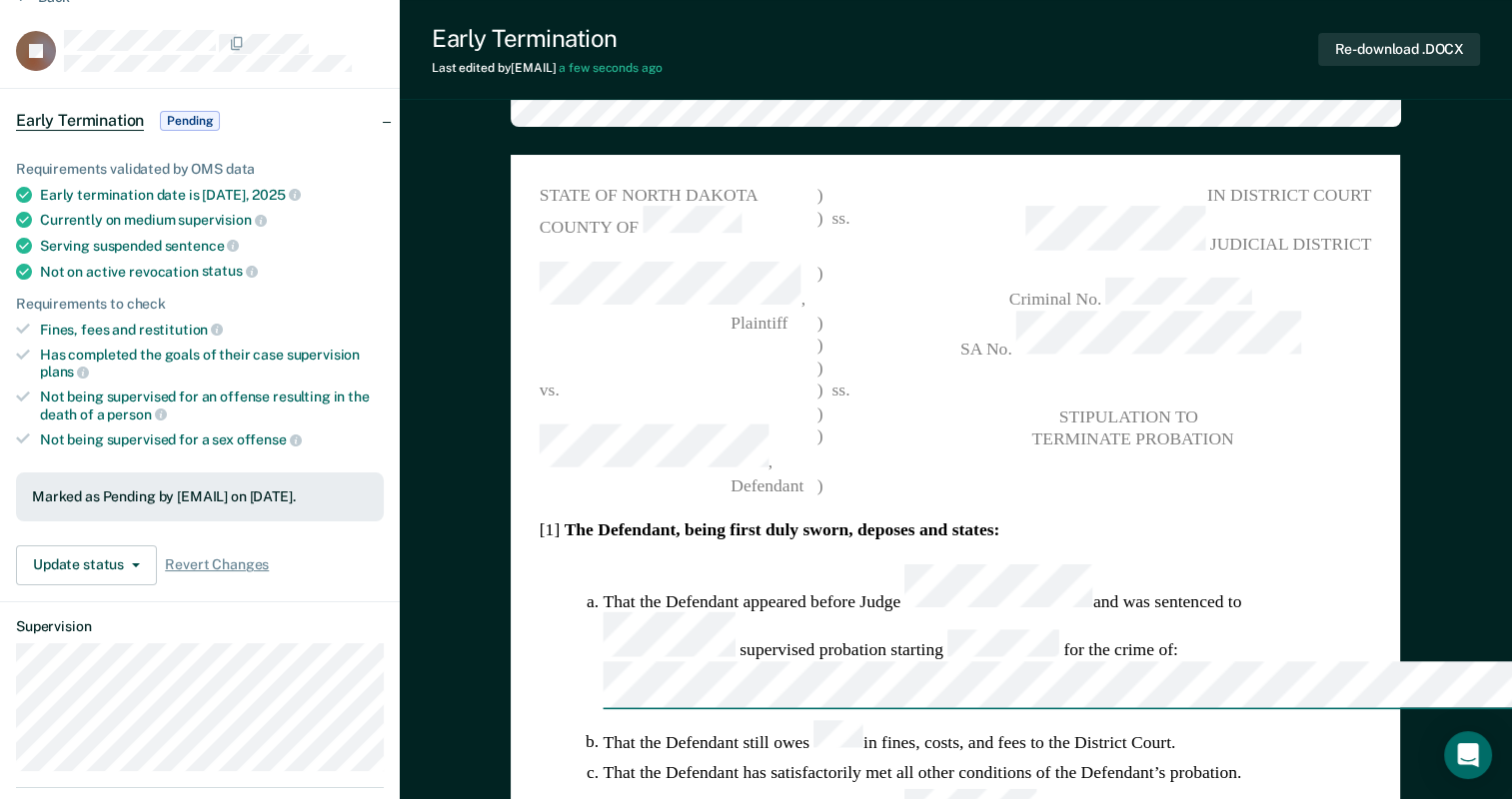 click on "That the Defendant appeared before Judge    and was sentenced to     supervised probation starting     for the crime of:  That the Defendant still owes    in fines, costs, and fees to the District Court. That the Defendant has satisfactorily met all other conditions of the Defendant’s probation. That the Defendant's probation will expire   . Add a line..." at bounding box center (955, 709) 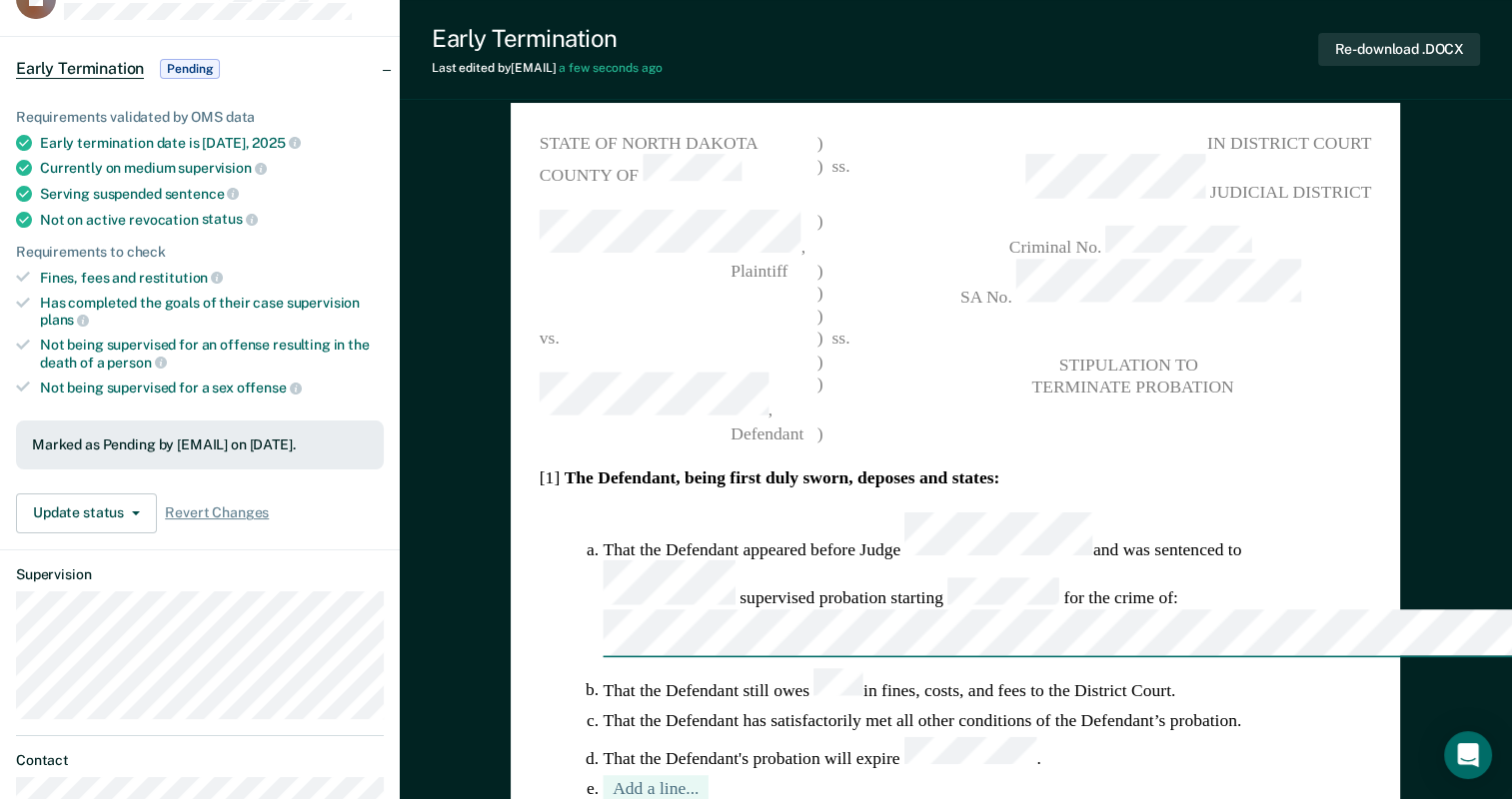 scroll, scrollTop: 200, scrollLeft: 0, axis: vertical 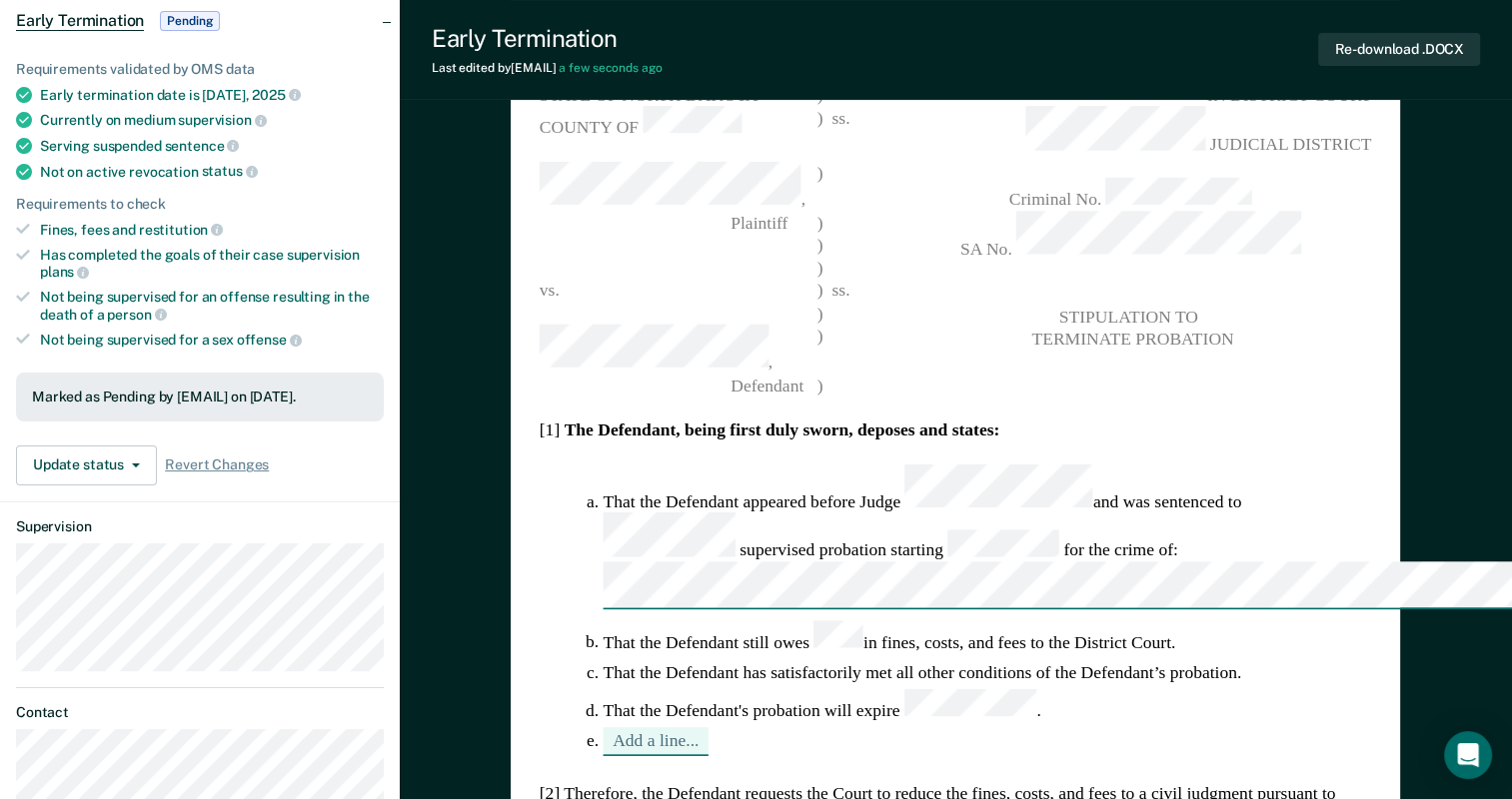 click on "That the Defendant appeared before Judge    and was sentenced to     supervised probation starting     for the crime of:  That the Defendant still owes    in fines, costs, and fees to the District Court. That the Defendant has satisfactorily met all other conditions of the Defendant’s probation. That the Defendant's probation will expire   . Add a line..." at bounding box center [955, 609] 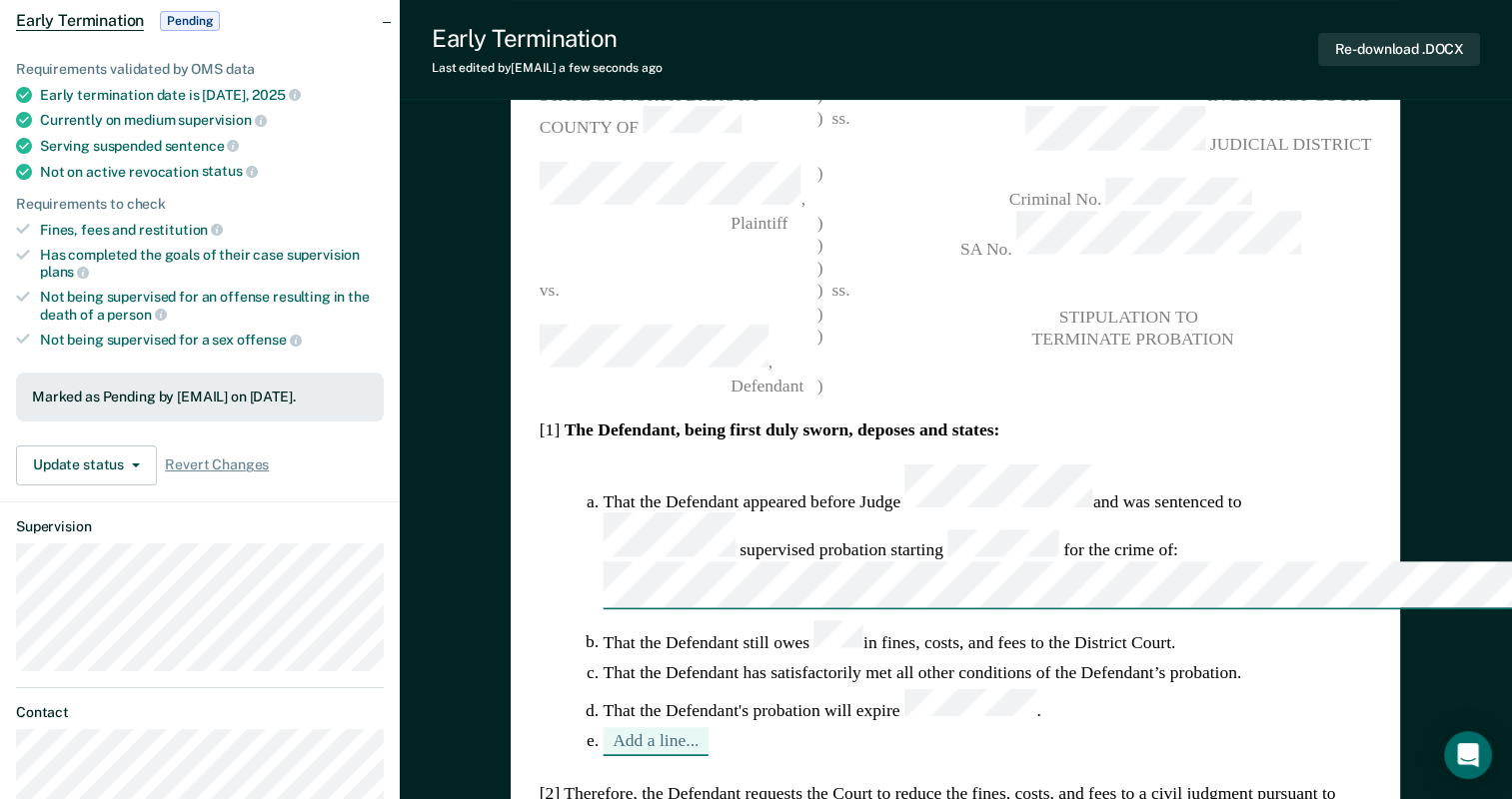 scroll, scrollTop: 0, scrollLeft: 0, axis: both 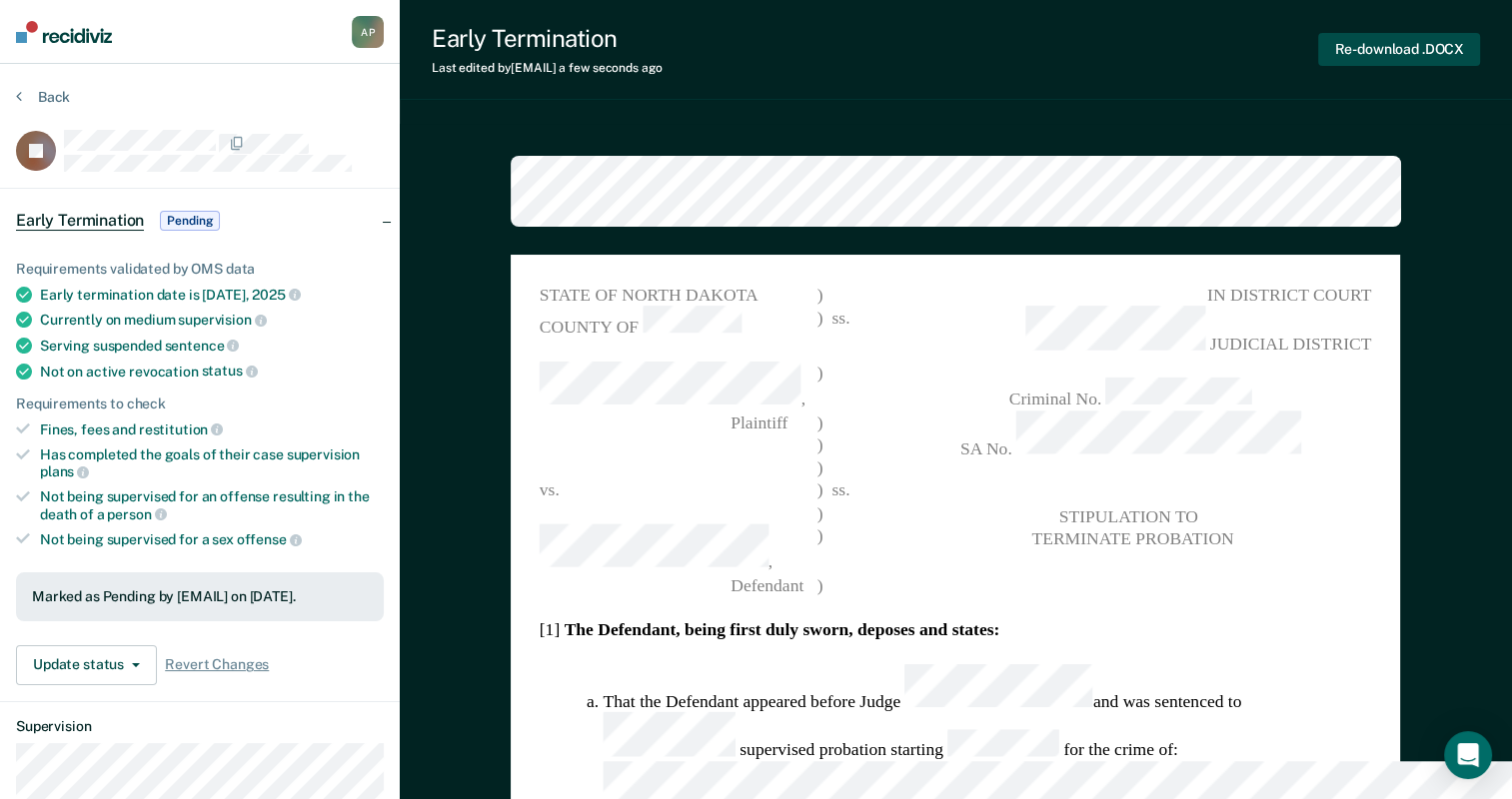 click on "Re-download .DOCX" at bounding box center (1399, 49) 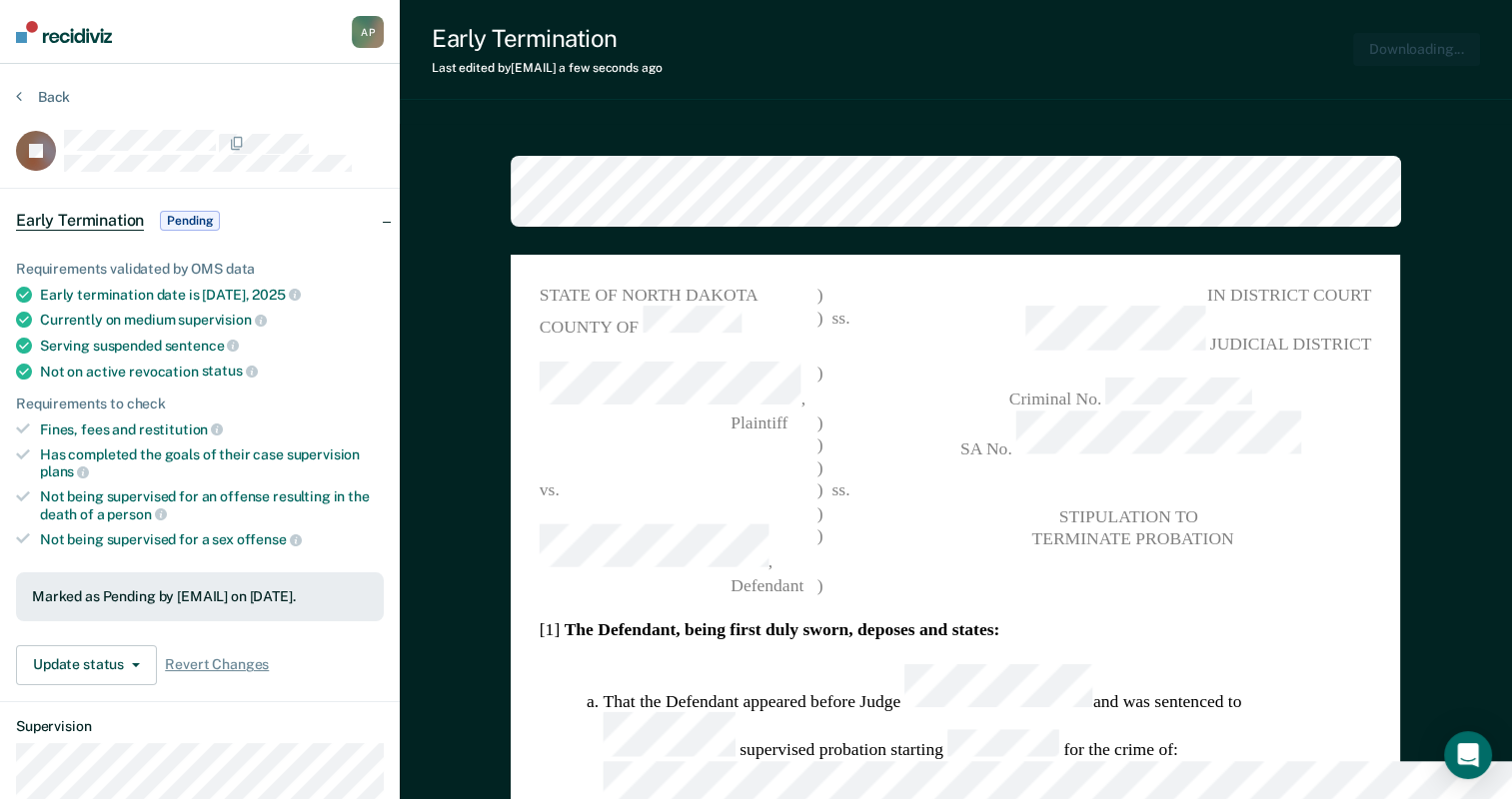 type on "x" 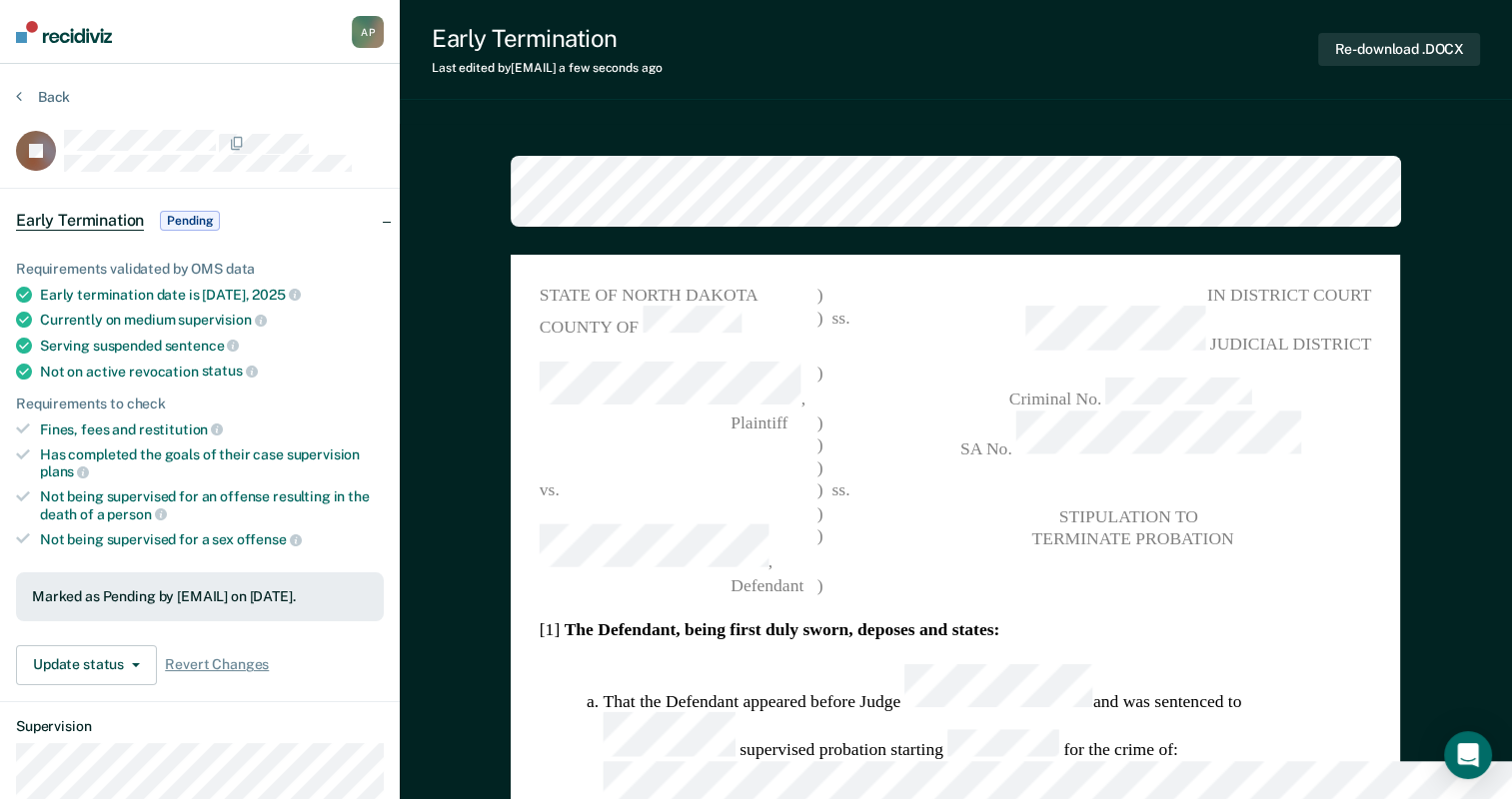 click on "STATE OF NORTH DAKOTA ) COUNTY OF   ) ss.    , ) Plaintiff ) ) ) vs. ) ss. ) , ) Defendant  ) IN DISTRICT COURT   JUDICIAL DISTRICT   Criminal No.   SA No.       STIPULATION TO
TERMINATE PROBATION [1]   The Defendant, being first duly sworn, deposes and states: That the Defendant appeared before Judge    and was sentenced to     supervised probation starting     for the crime of:  That the Defendant still owes    in fines, costs, and fees to the District Court. That the Defendant has satisfactorily met all other conditions of the Defendant’s probation. That the Defendant's probation will expire   . Add a line... [2] Therefore, the Defendant requests the Court to reduce the fines, costs, and fees to a civil judgment pursuant to N.D.C.C. § 29-26-22.1 and to terminate the probation pursuant to N.D.C.C. § 12.1-32-06.1(7). Dated this  _____  day of   ________________ , 20  __ . ______________________________ Defendant Subscribed and sworn to before me, a notary public, this   _____  day of  , 20   __ ." at bounding box center [955, 1206] 